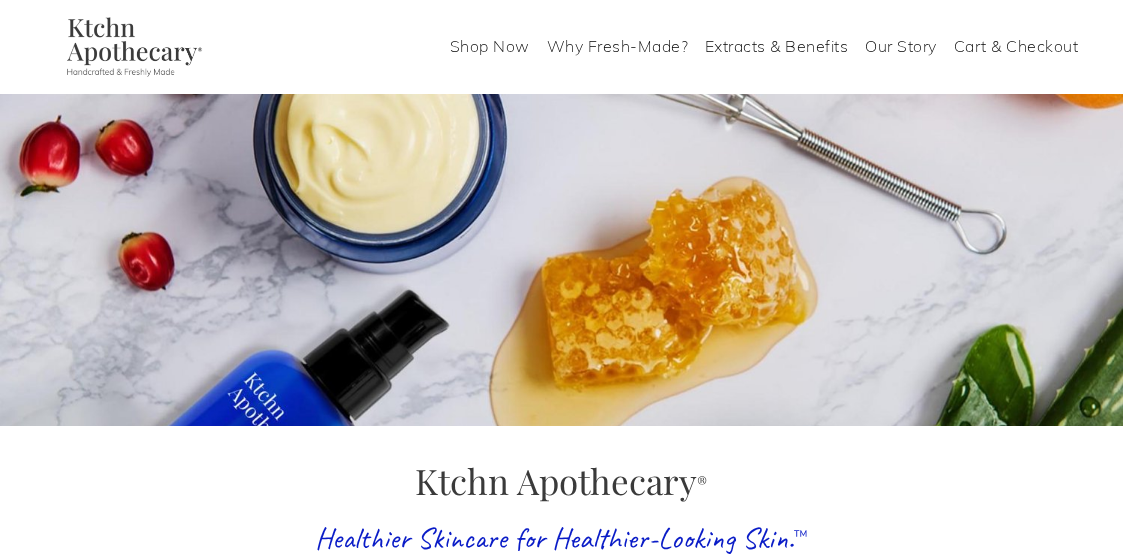 scroll, scrollTop: 0, scrollLeft: 0, axis: both 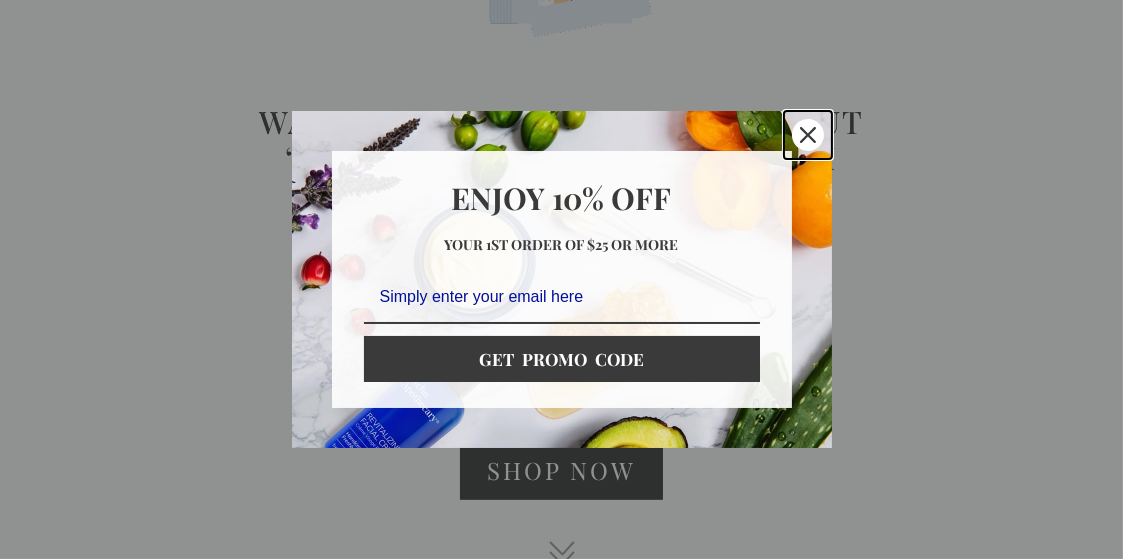 click 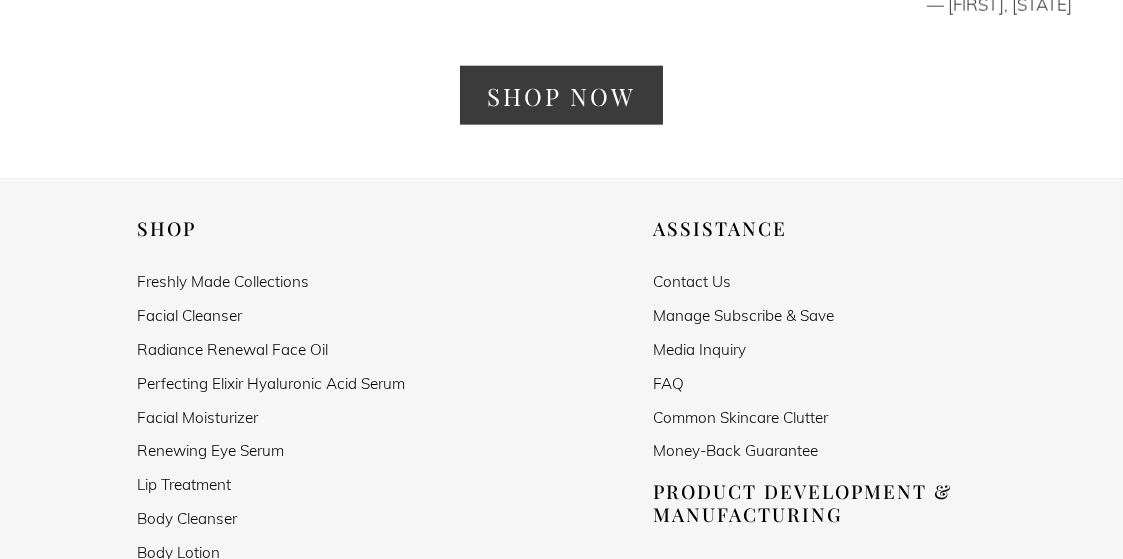 scroll, scrollTop: 3322, scrollLeft: 0, axis: vertical 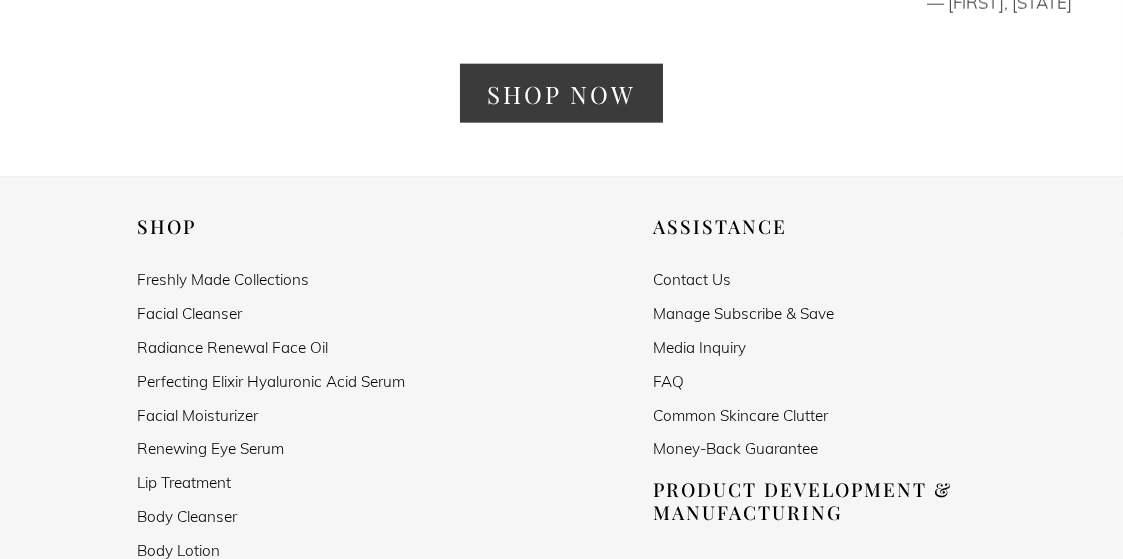 click on "Facial Cleanser" at bounding box center [189, 313] 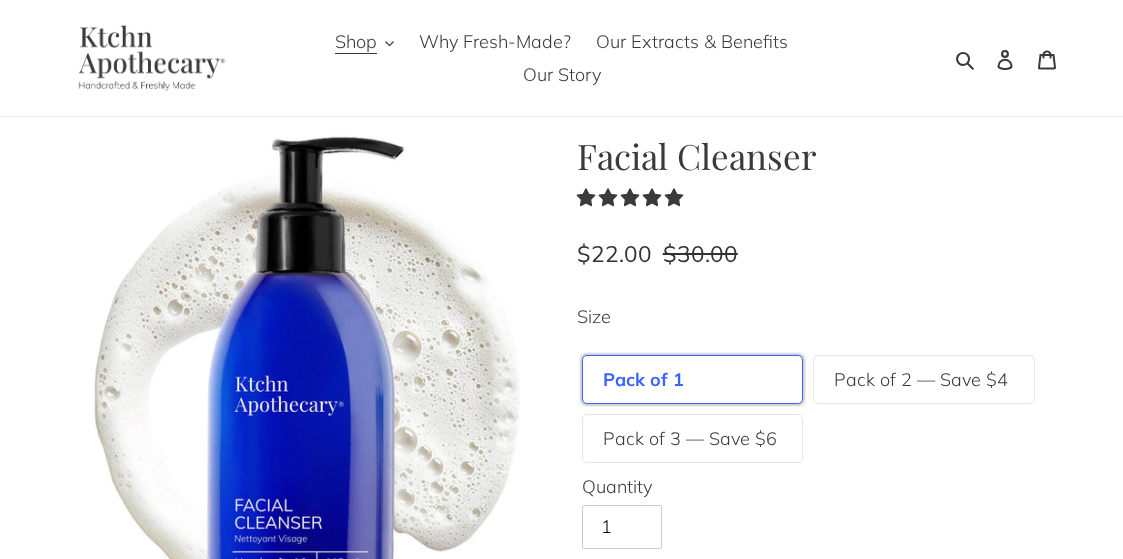 scroll, scrollTop: 0, scrollLeft: 0, axis: both 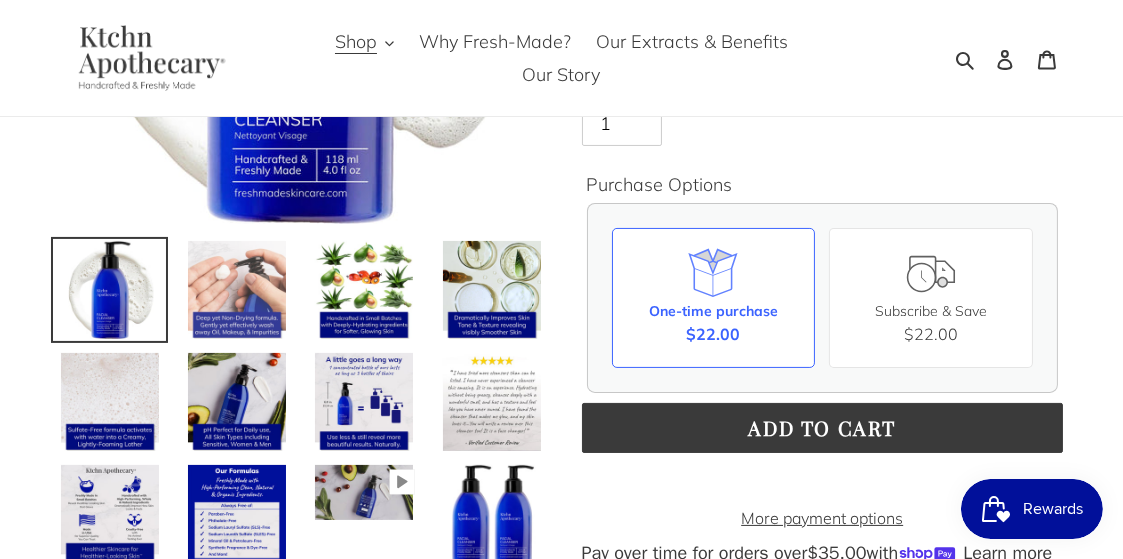 click at bounding box center [237, 290] 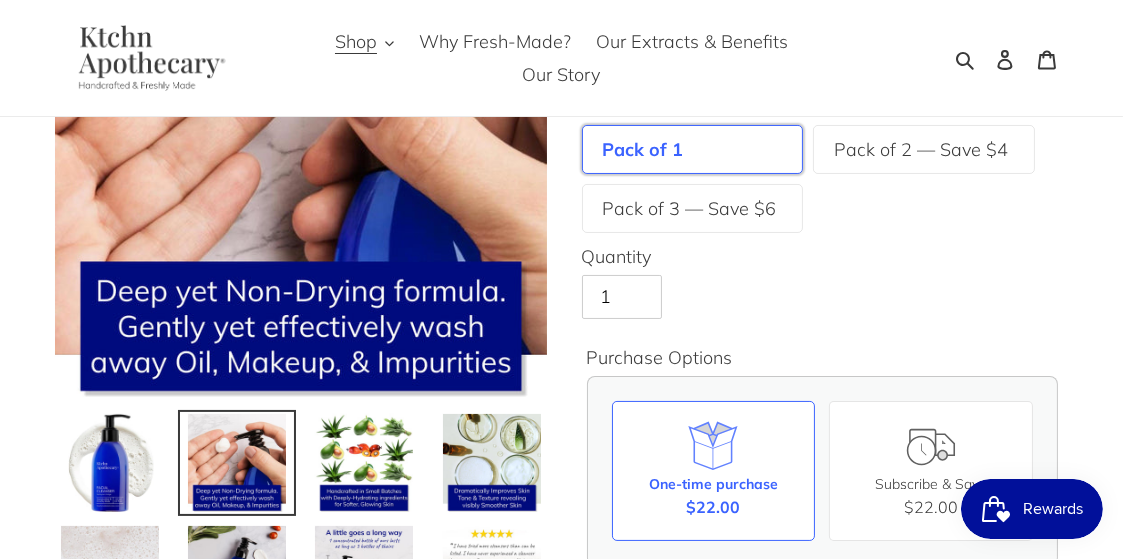 scroll, scrollTop: 261, scrollLeft: 0, axis: vertical 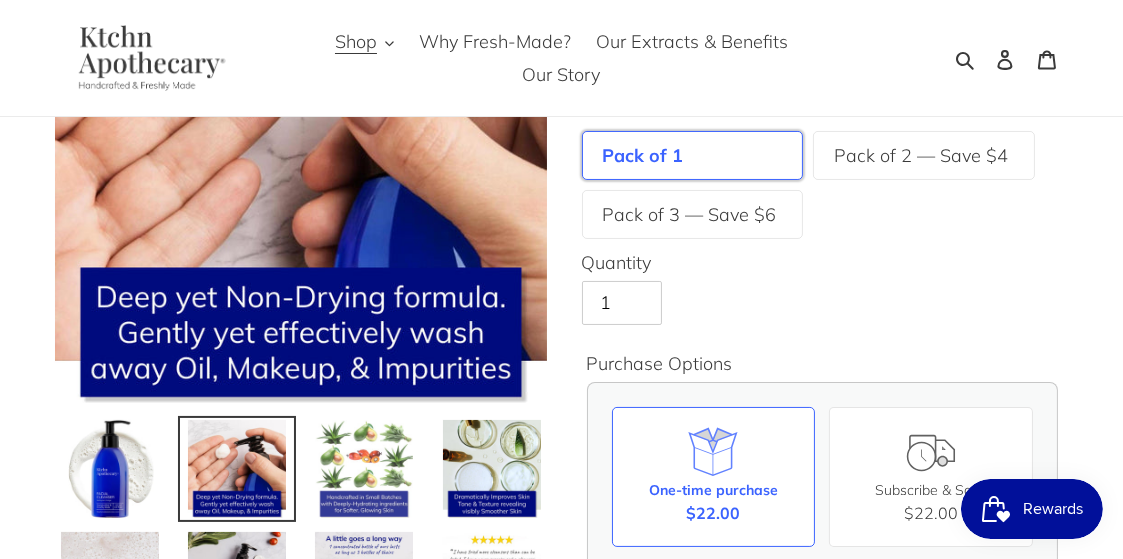 click at bounding box center [364, 469] 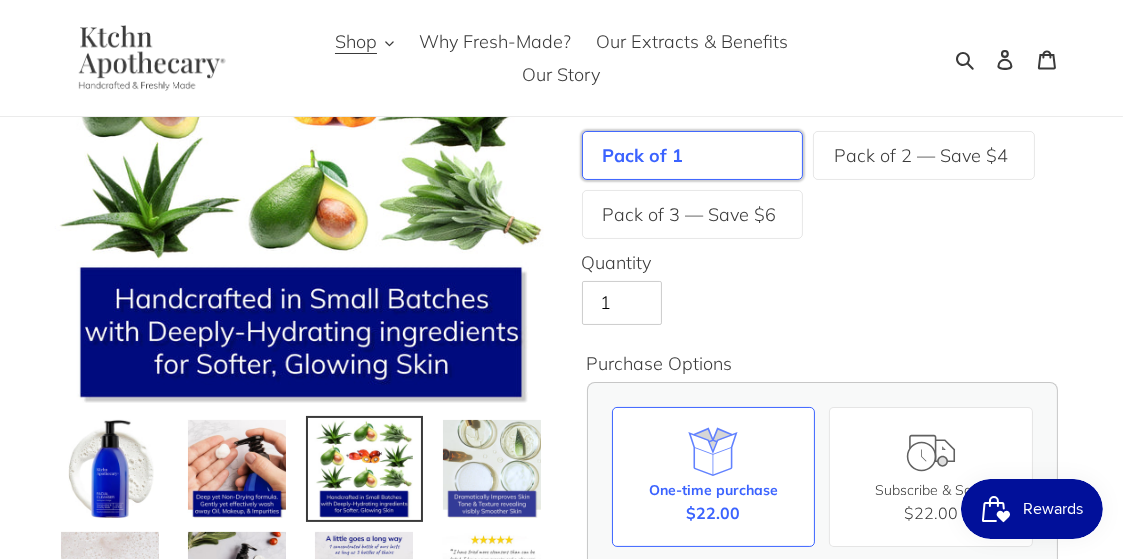 click at bounding box center [492, 469] 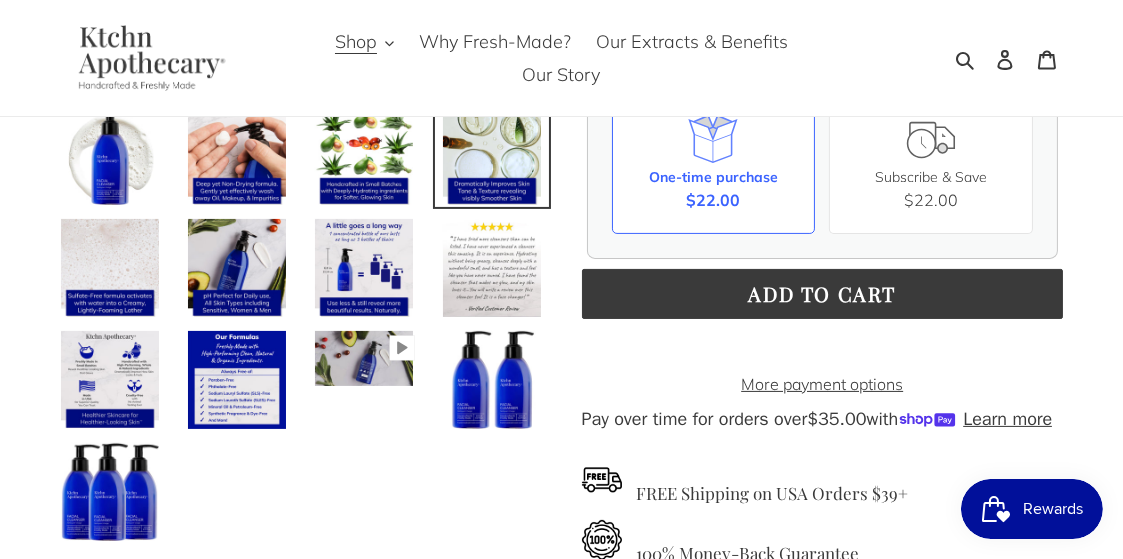 scroll, scrollTop: 580, scrollLeft: 0, axis: vertical 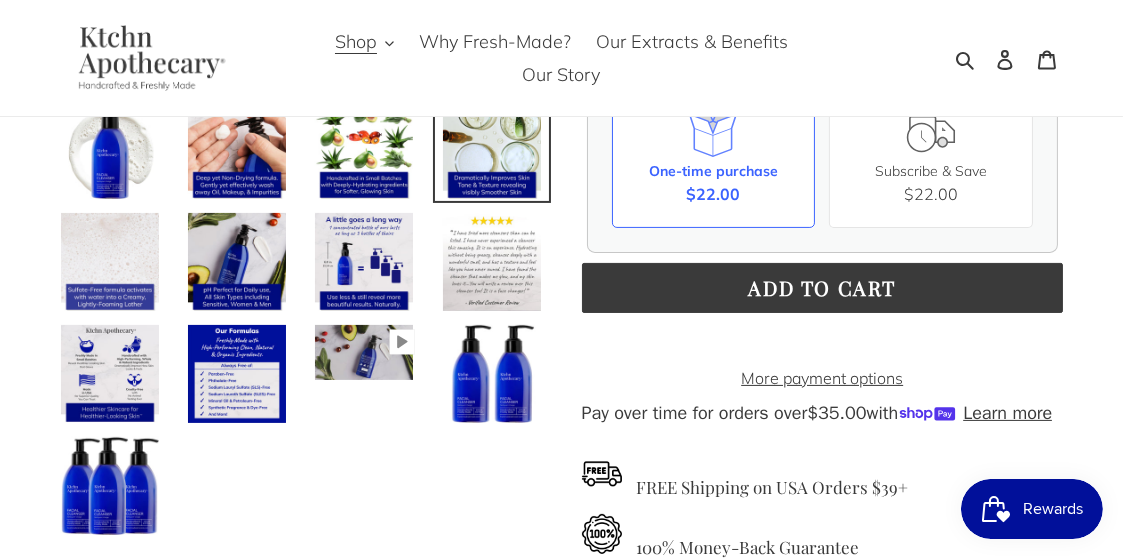 click at bounding box center (110, 262) 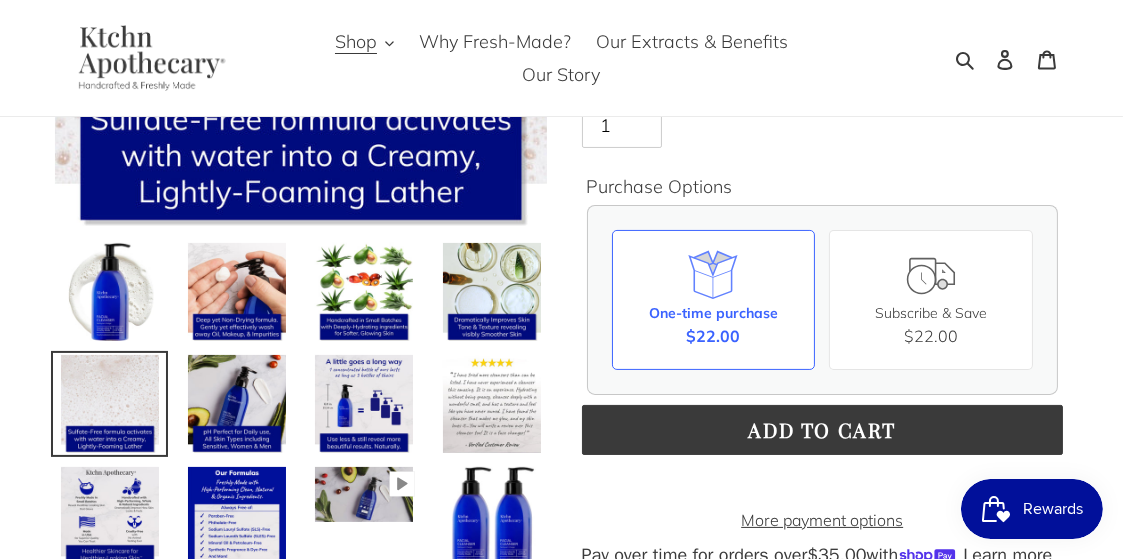 scroll, scrollTop: 449, scrollLeft: 0, axis: vertical 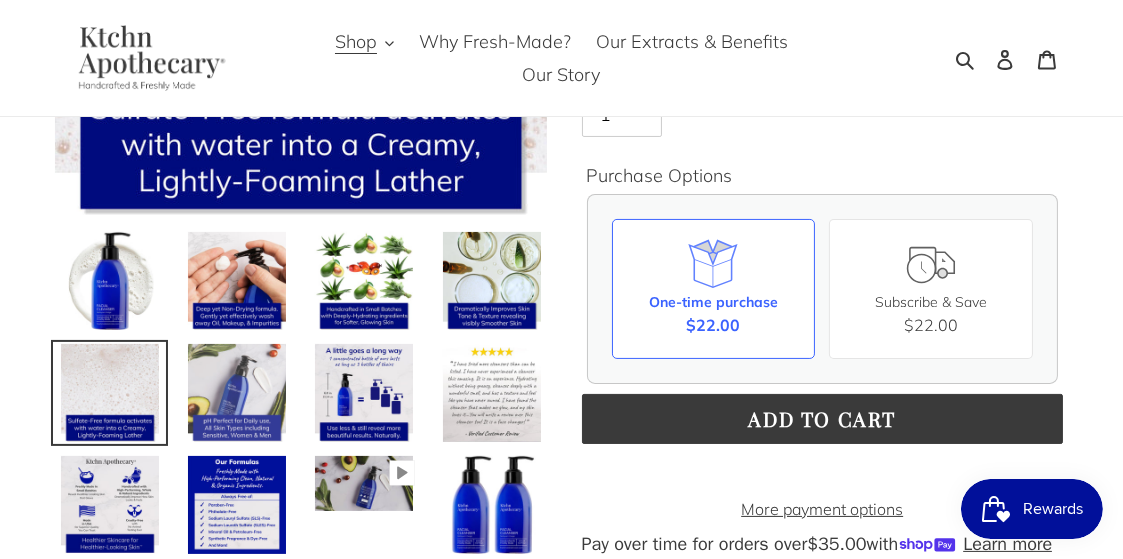 click at bounding box center (237, 393) 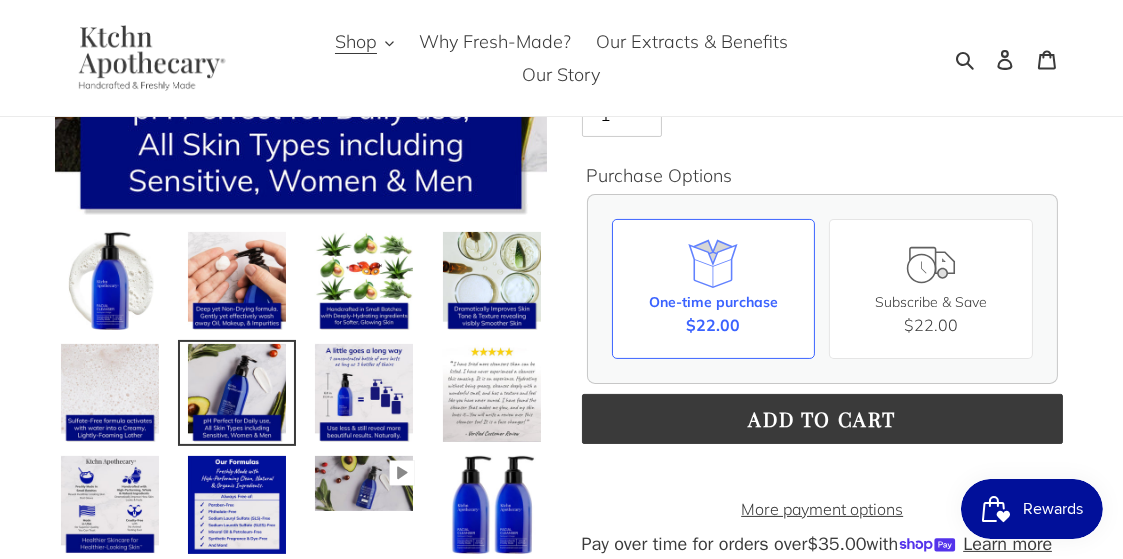 scroll, scrollTop: 409, scrollLeft: 0, axis: vertical 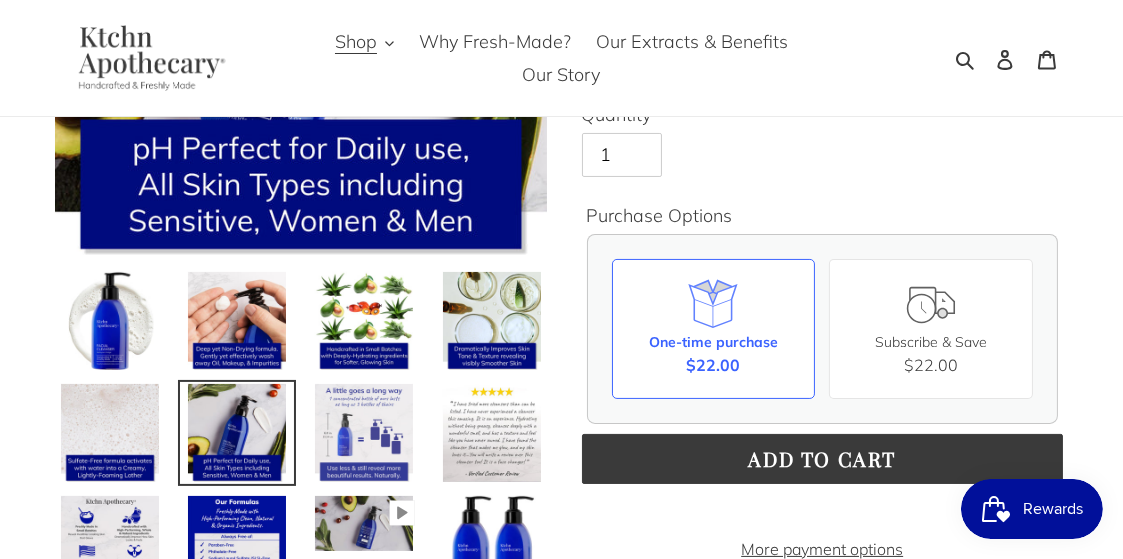 click at bounding box center [364, 433] 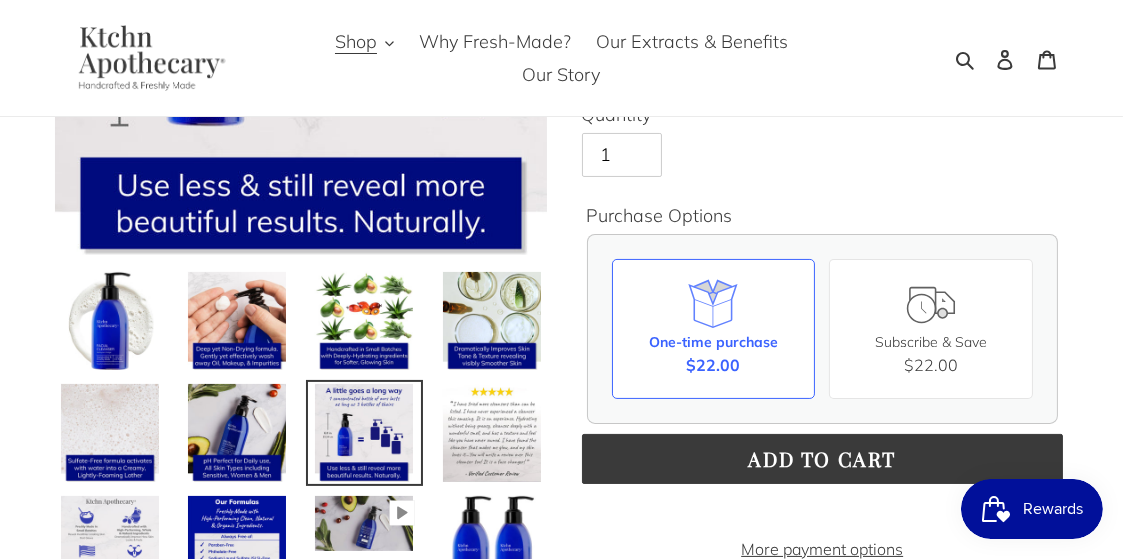 click at bounding box center [110, 545] 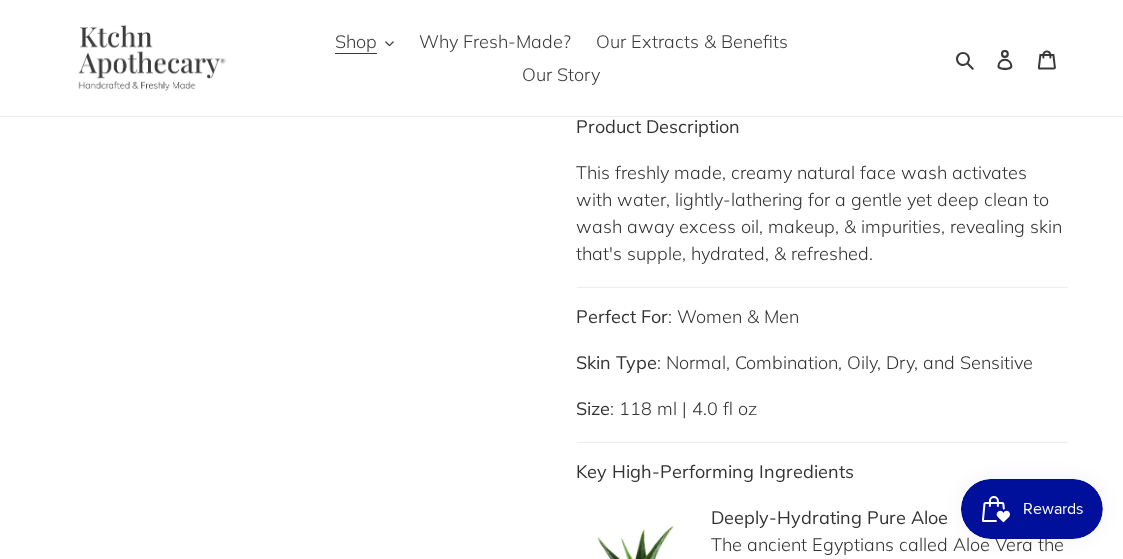 scroll, scrollTop: 1229, scrollLeft: 0, axis: vertical 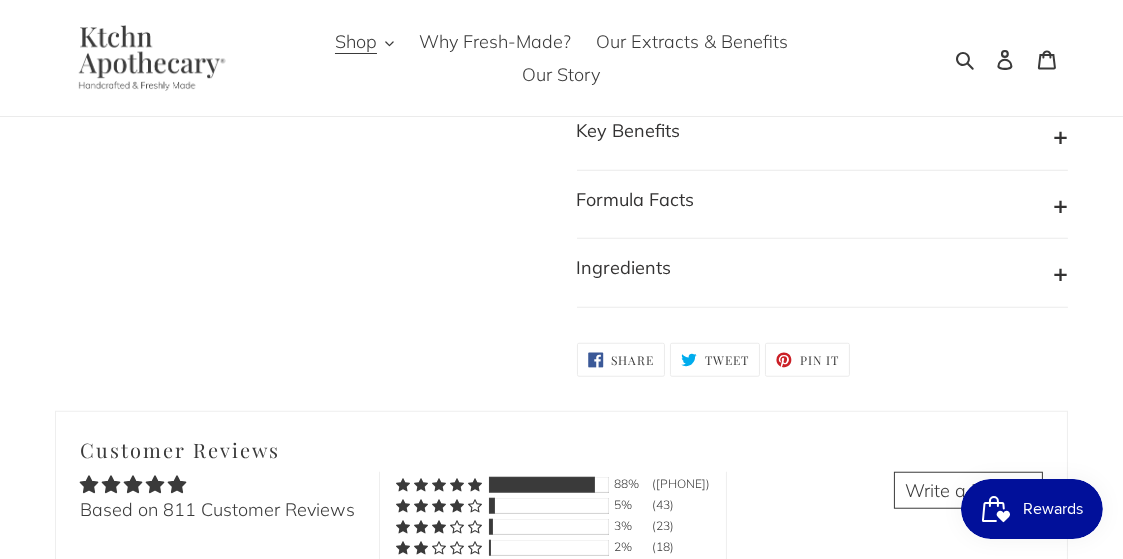 click on "Key Benefits" at bounding box center (823, 136) 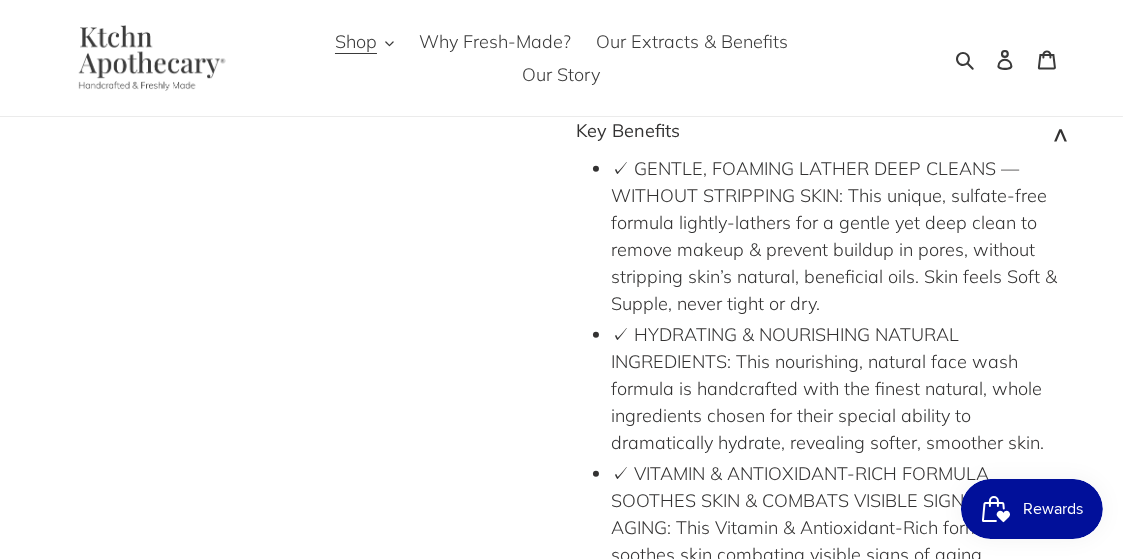 type 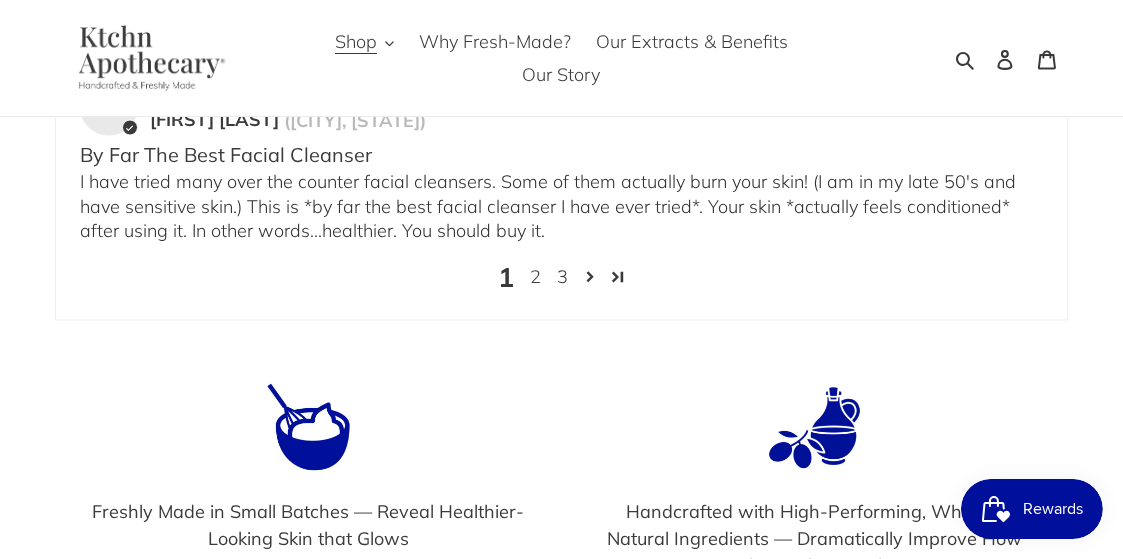 scroll, scrollTop: 4829, scrollLeft: 0, axis: vertical 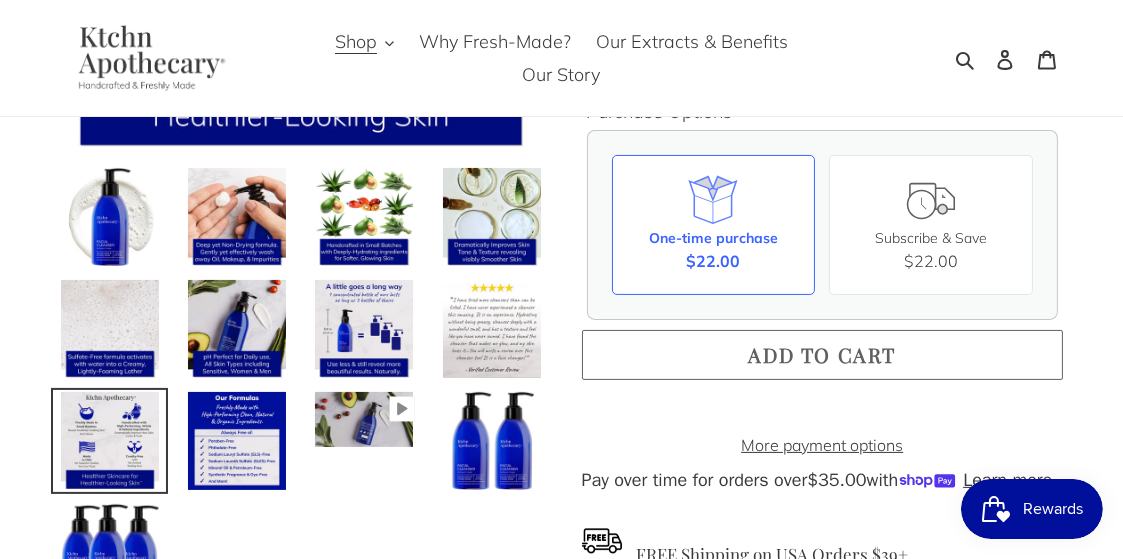 click on "Add to cart" at bounding box center [822, 354] 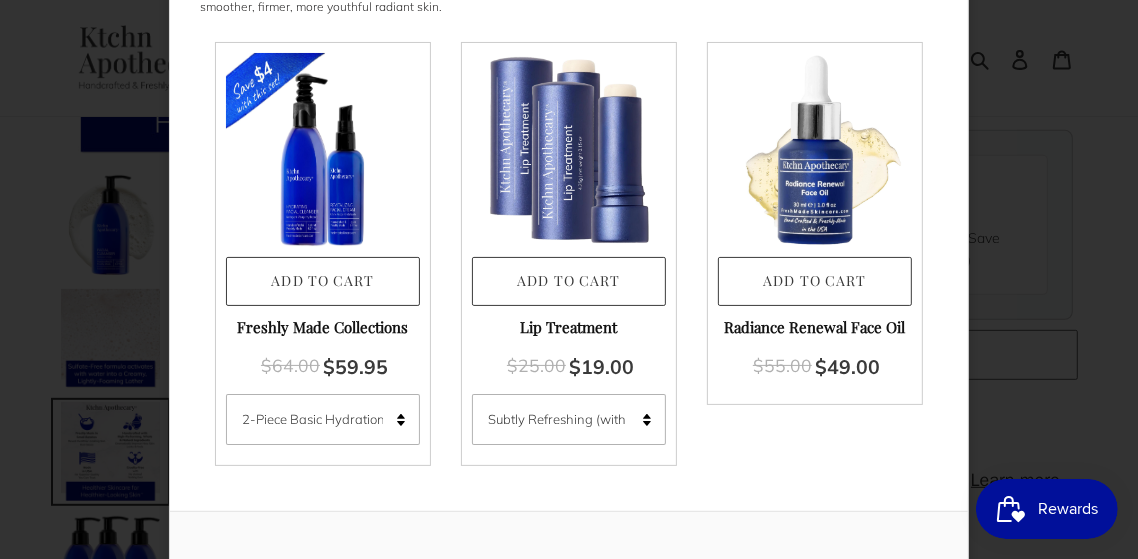 scroll, scrollTop: 197, scrollLeft: 0, axis: vertical 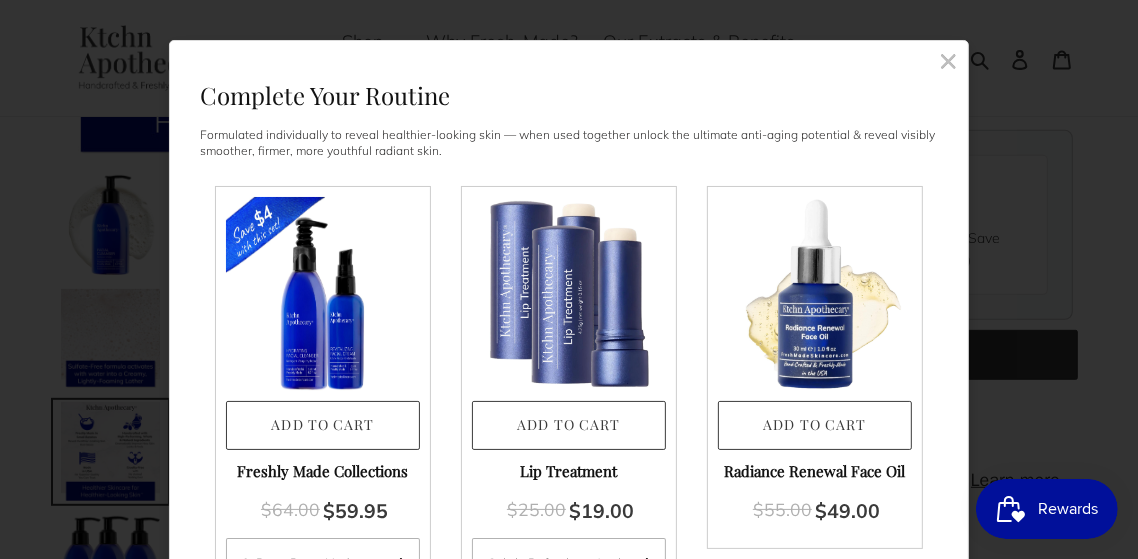click 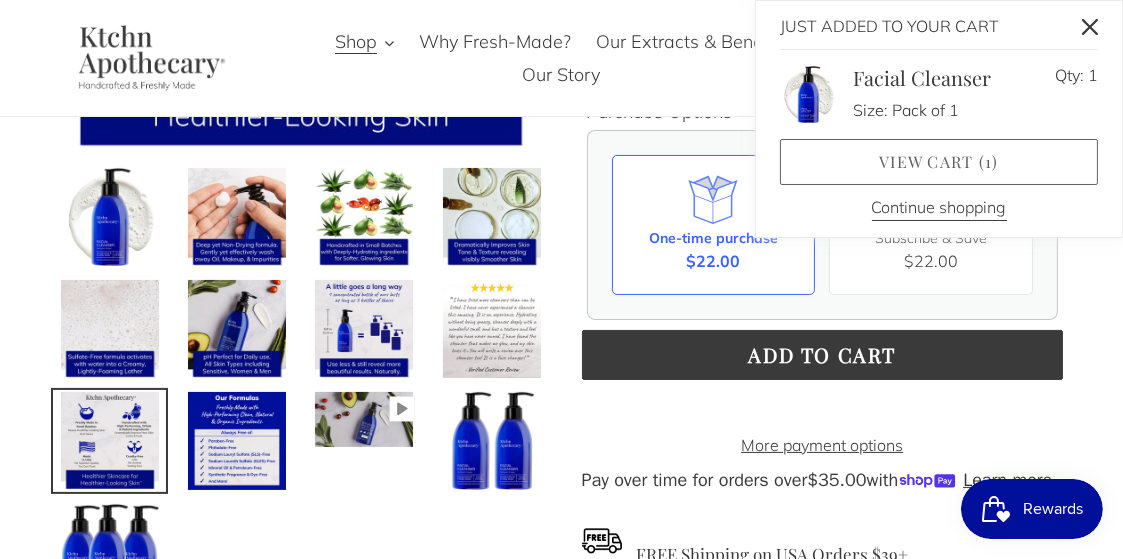 click on "View cart ( 1 )" at bounding box center [939, 162] 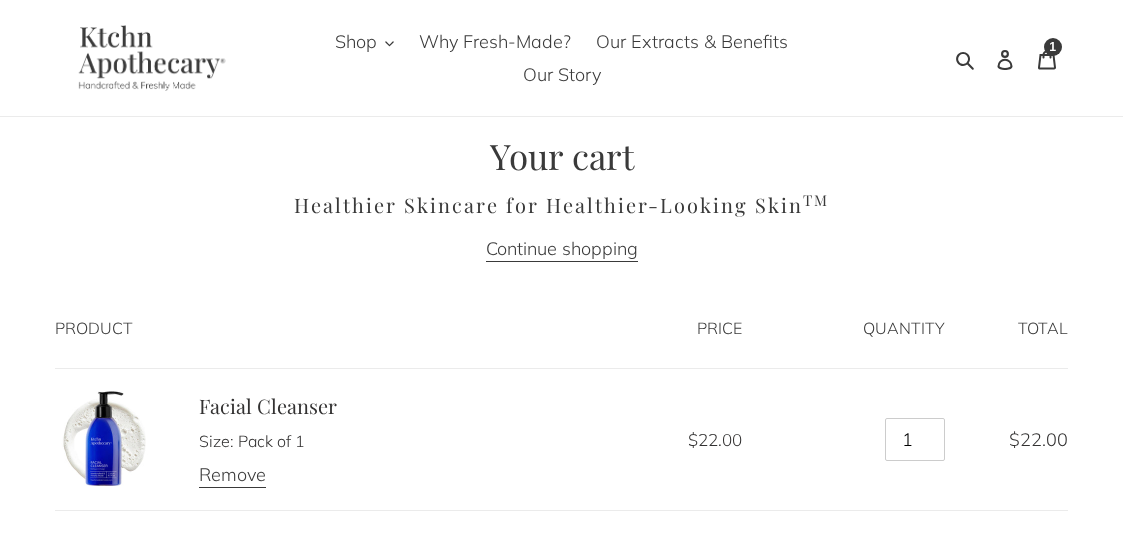 scroll, scrollTop: 0, scrollLeft: 0, axis: both 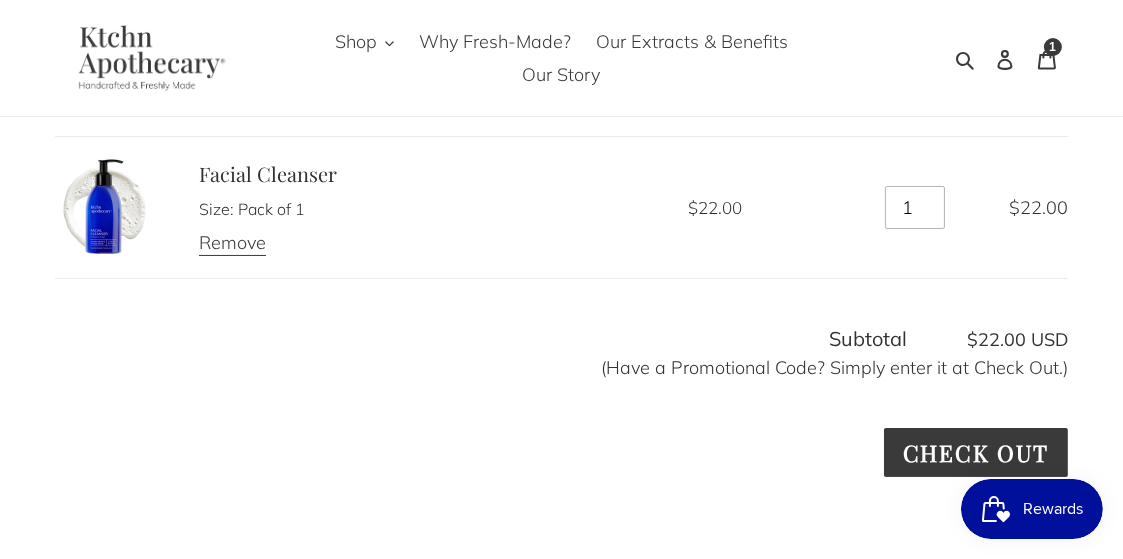 click on "1" at bounding box center [915, 208] 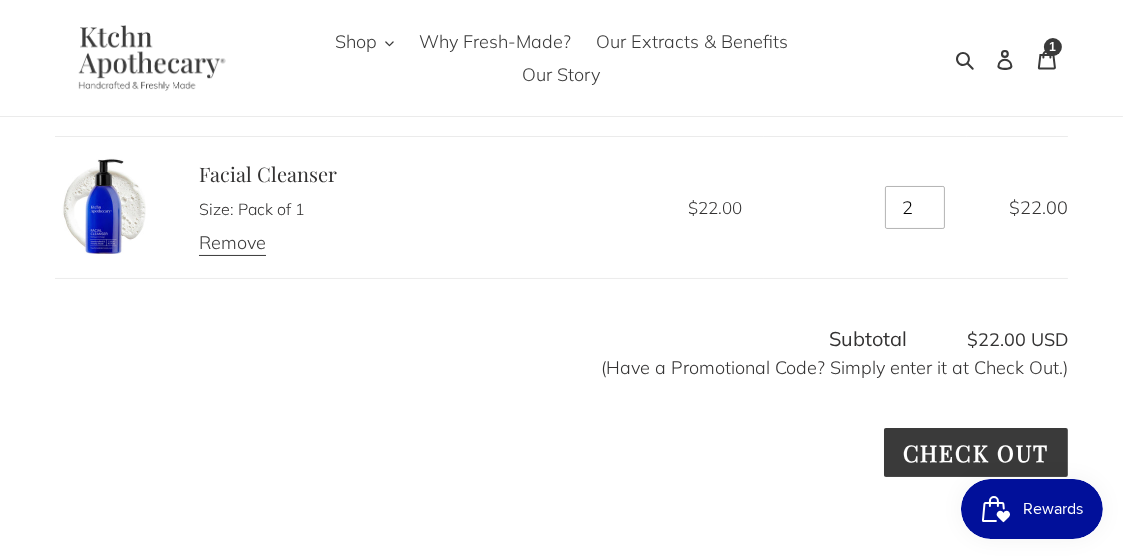 type on "2" 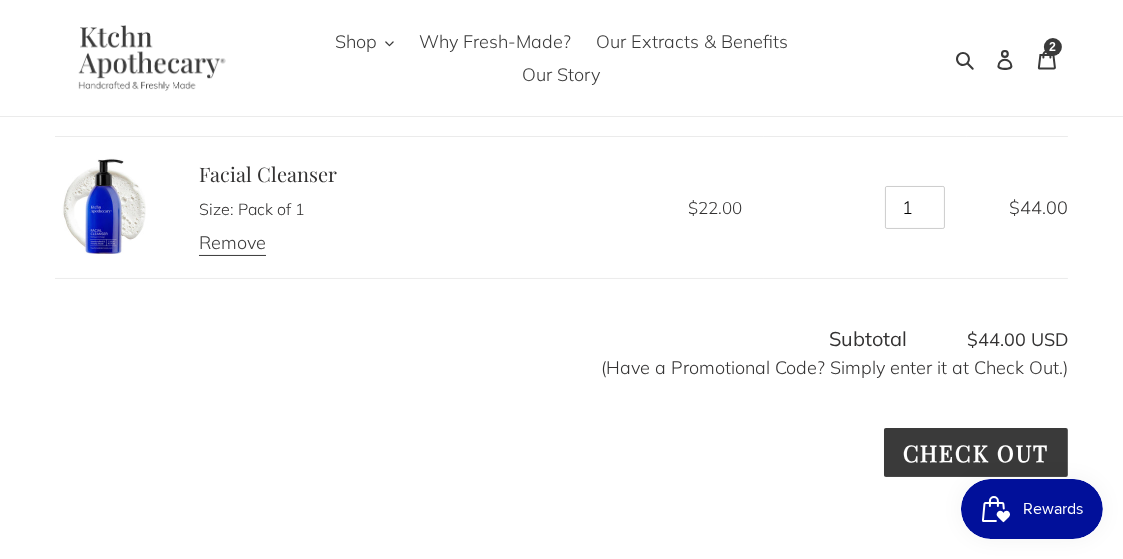 type on "1" 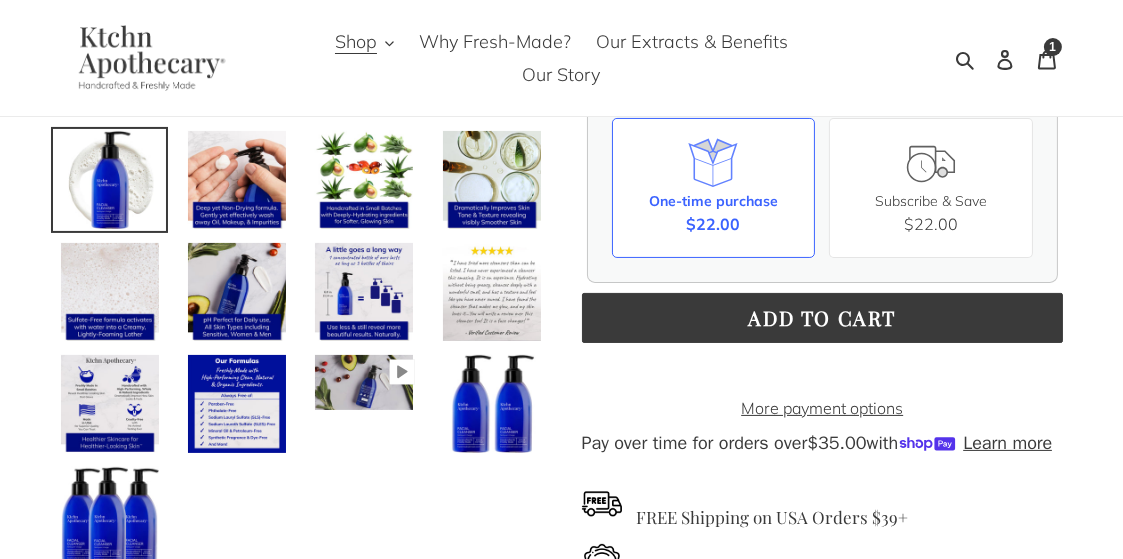 scroll, scrollTop: 513, scrollLeft: 0, axis: vertical 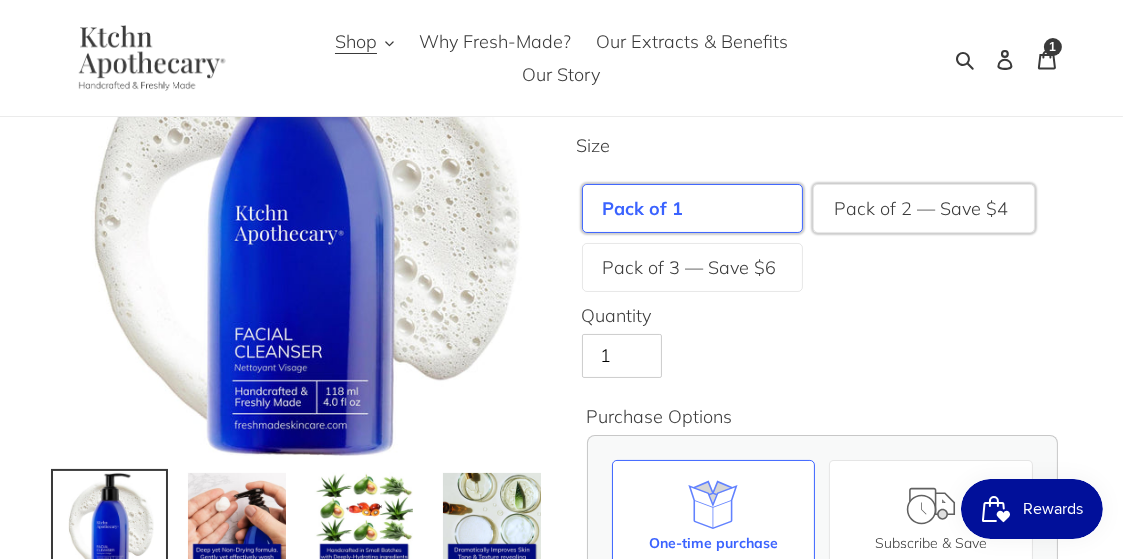 click on "Pack of 2 — Save $4" at bounding box center [921, 208] 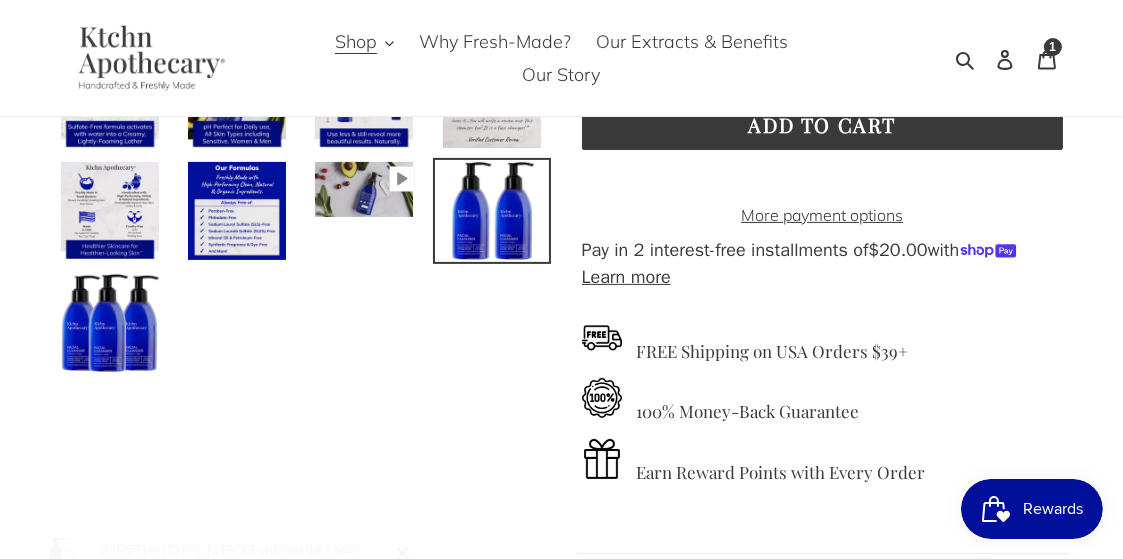 scroll, scrollTop: 632, scrollLeft: 0, axis: vertical 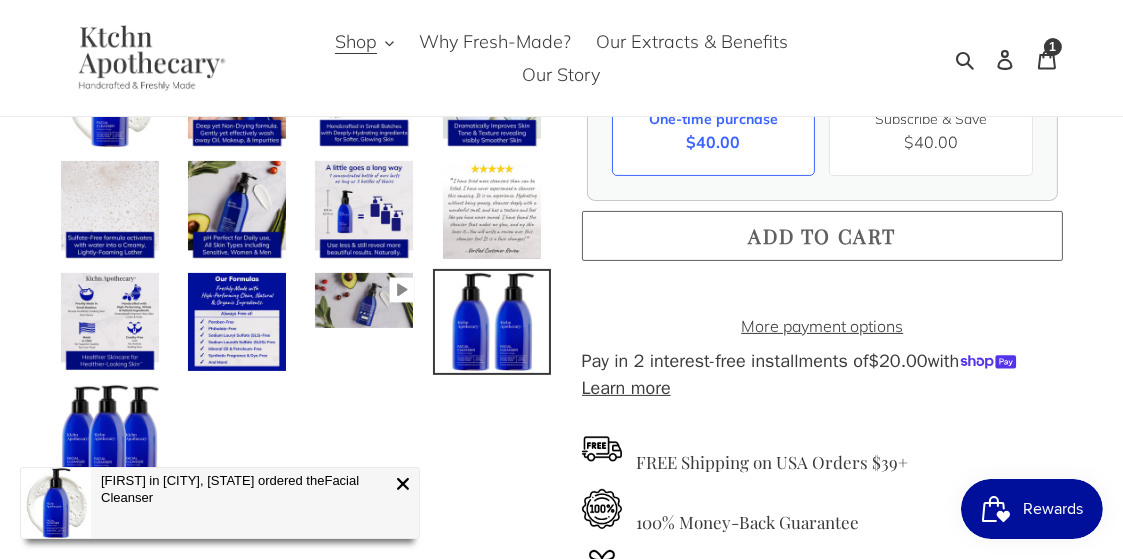 click on "Add to cart" at bounding box center (823, 236) 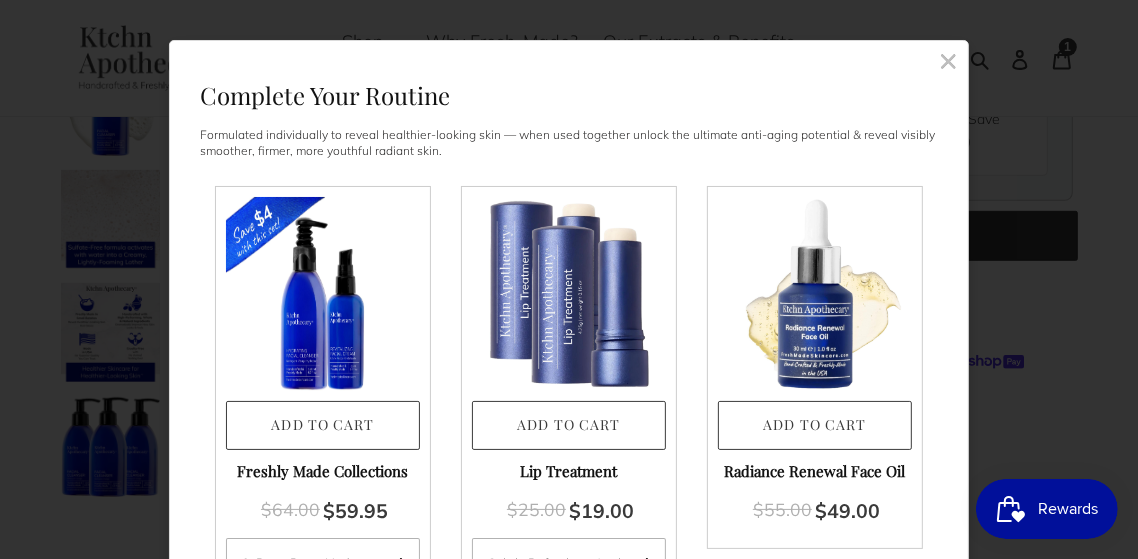 click 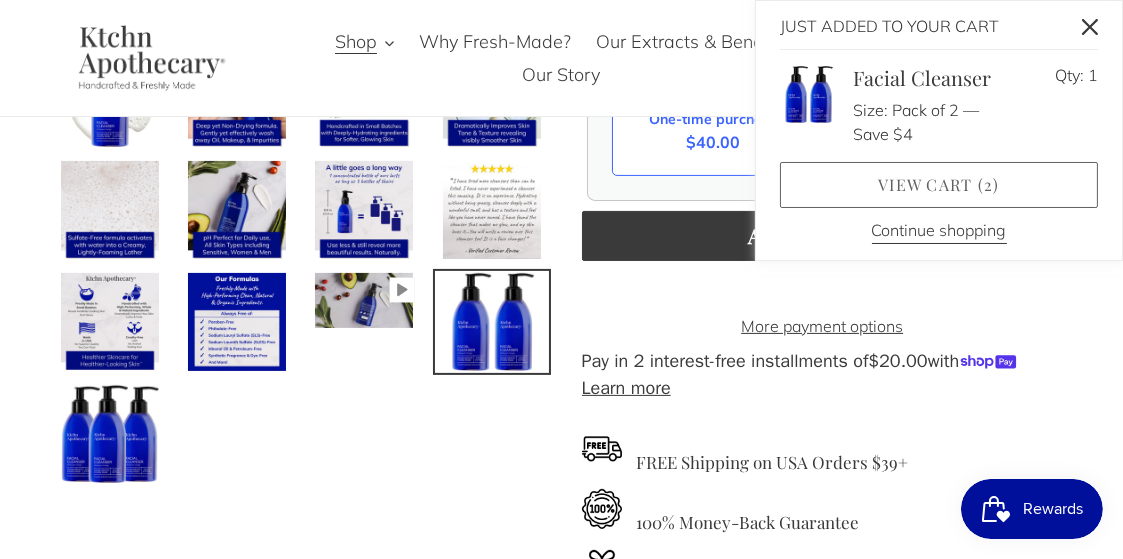click on "View cart ( 2 )" at bounding box center [939, 185] 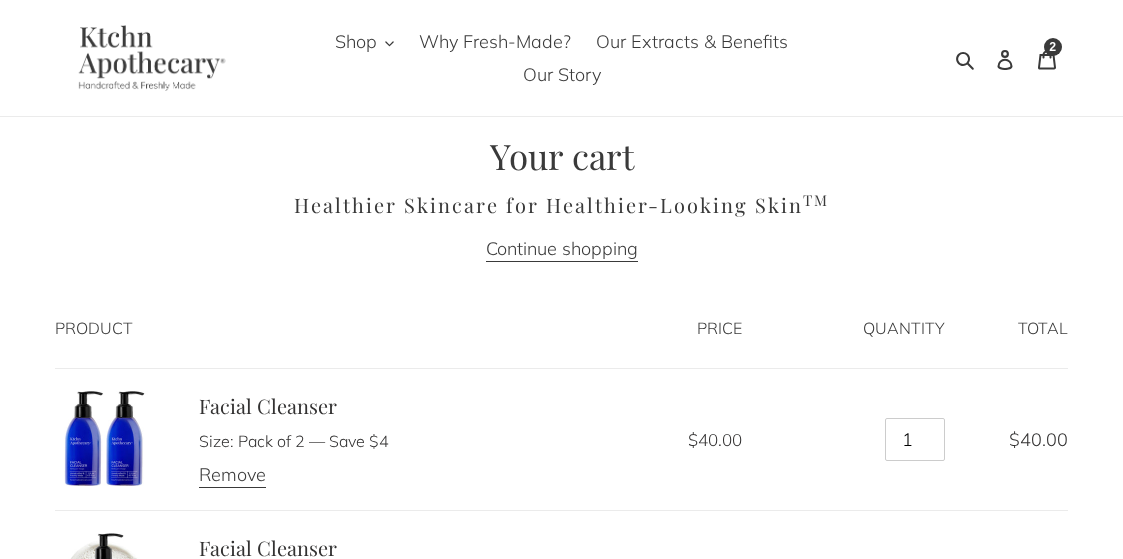 scroll, scrollTop: 0, scrollLeft: 0, axis: both 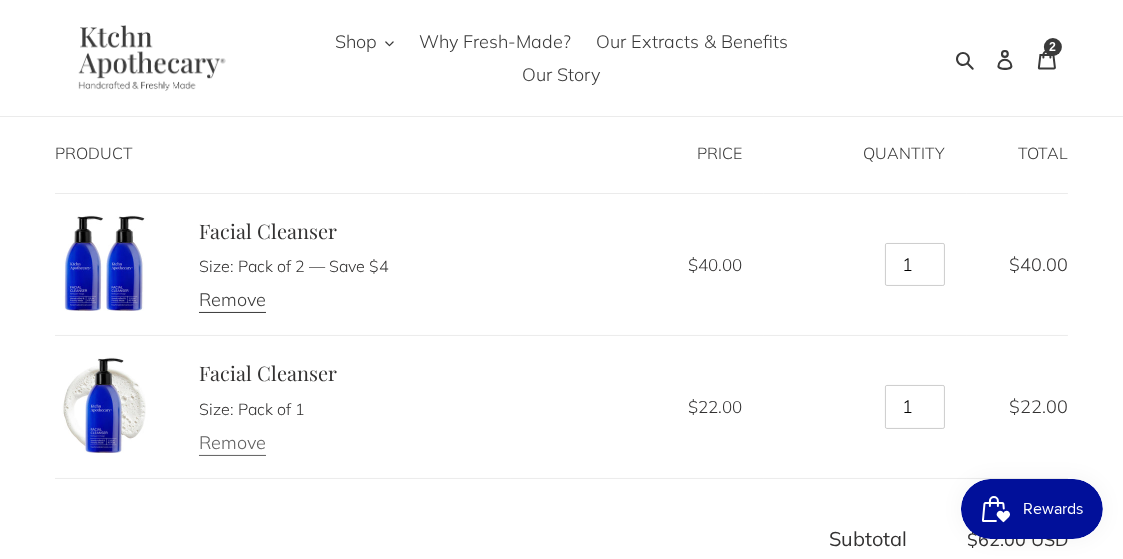click on "Remove" at bounding box center (232, 443) 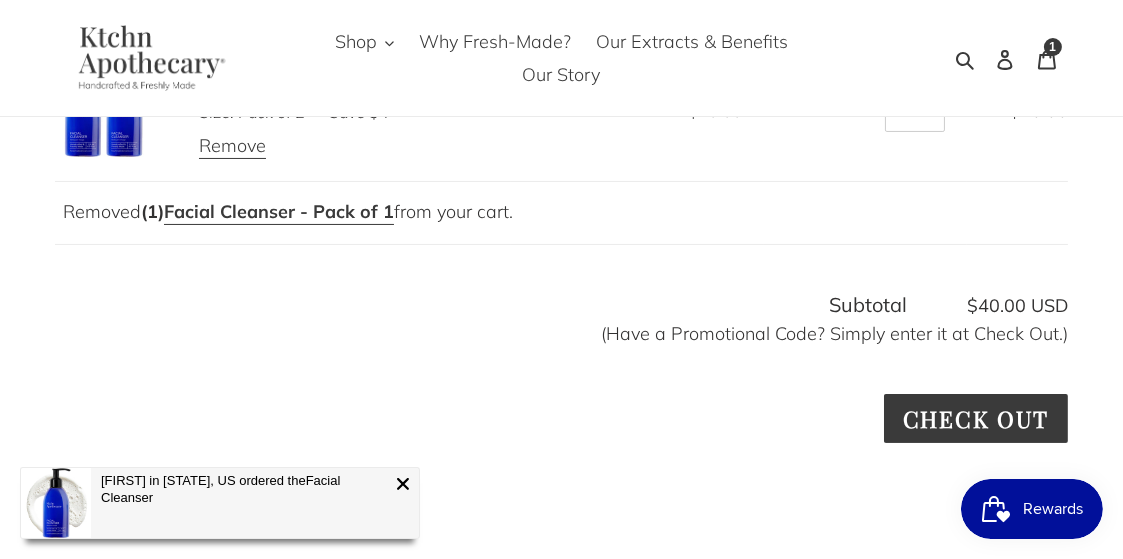 scroll, scrollTop: 364, scrollLeft: 0, axis: vertical 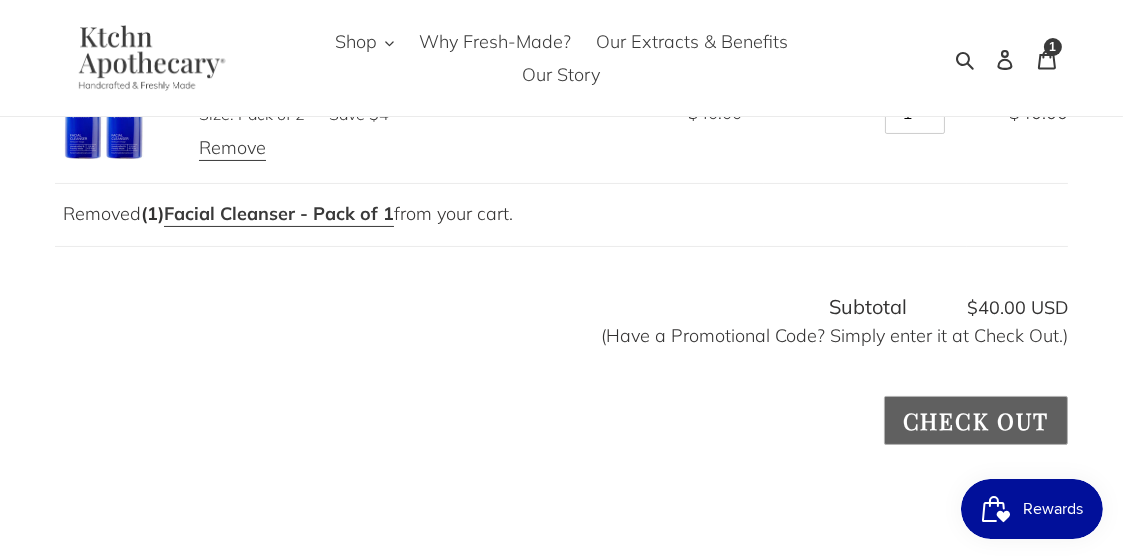 click on "Check out" at bounding box center [976, 420] 